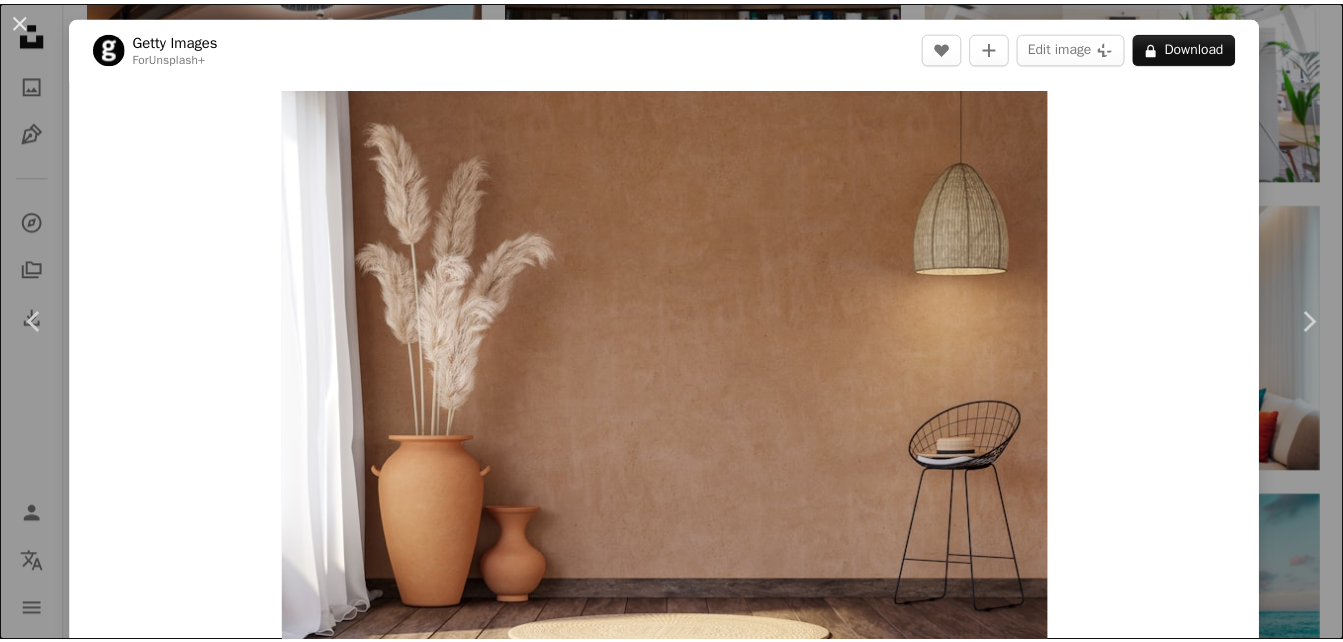 scroll, scrollTop: 1420, scrollLeft: 0, axis: vertical 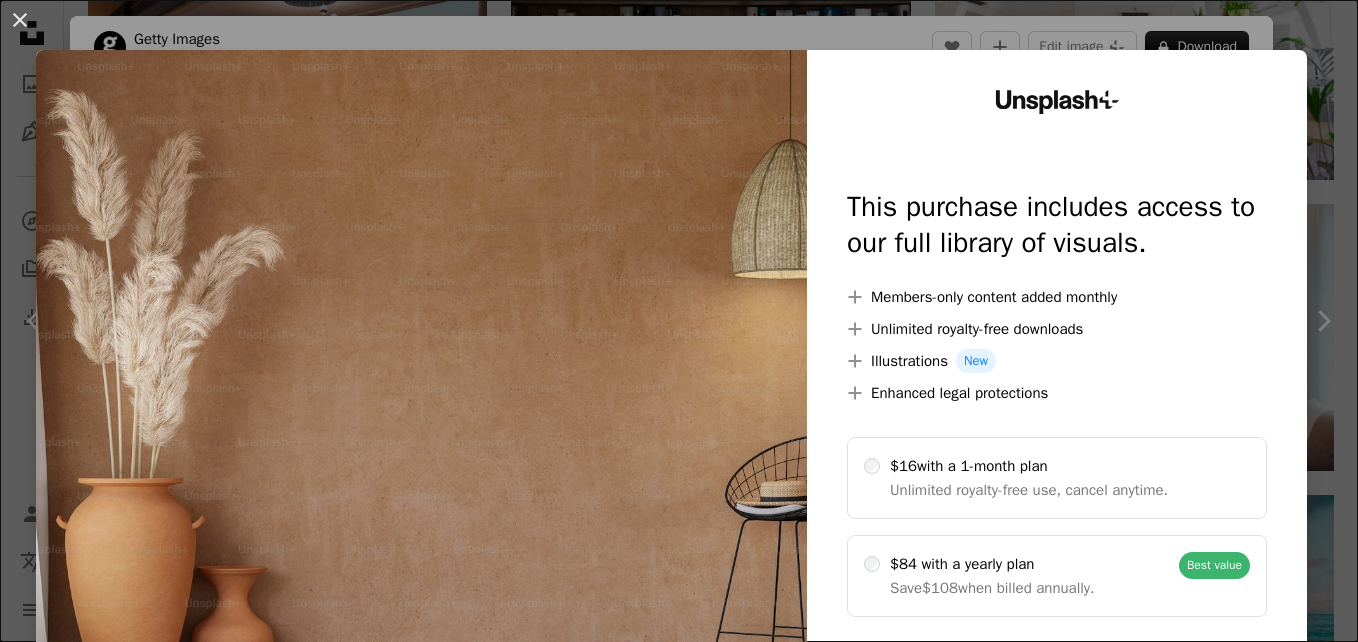 click at bounding box center [421, 407] 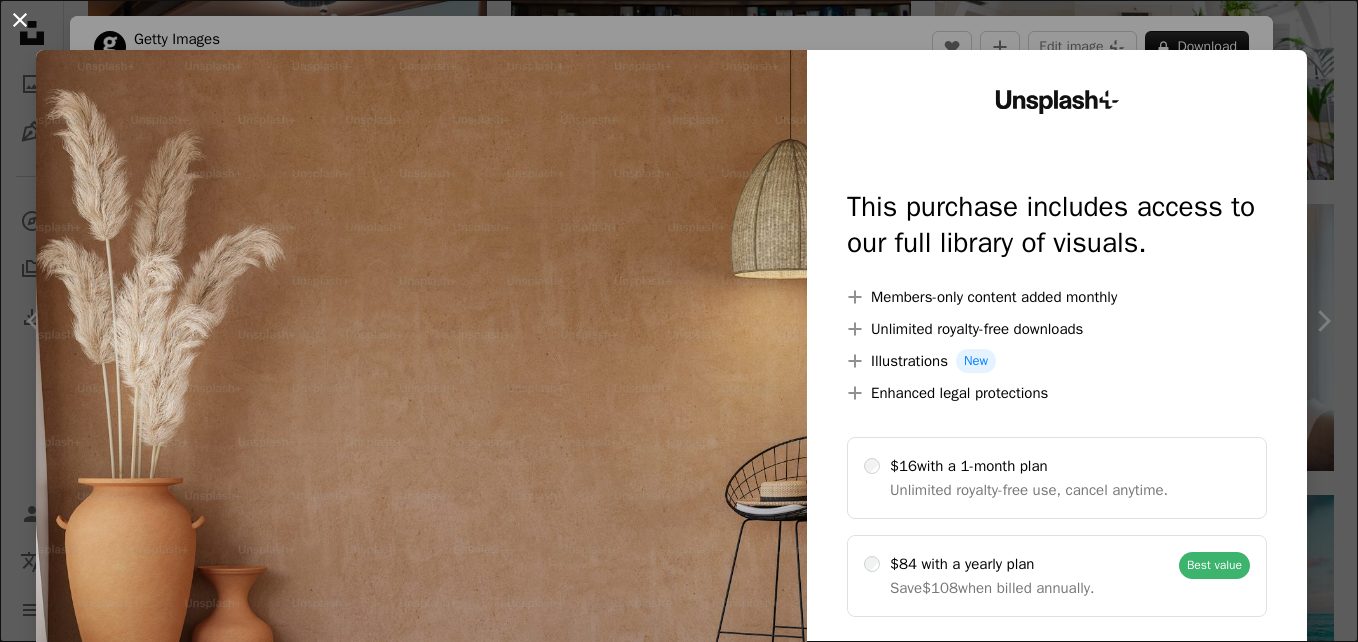 click on "An X shape" at bounding box center (20, 20) 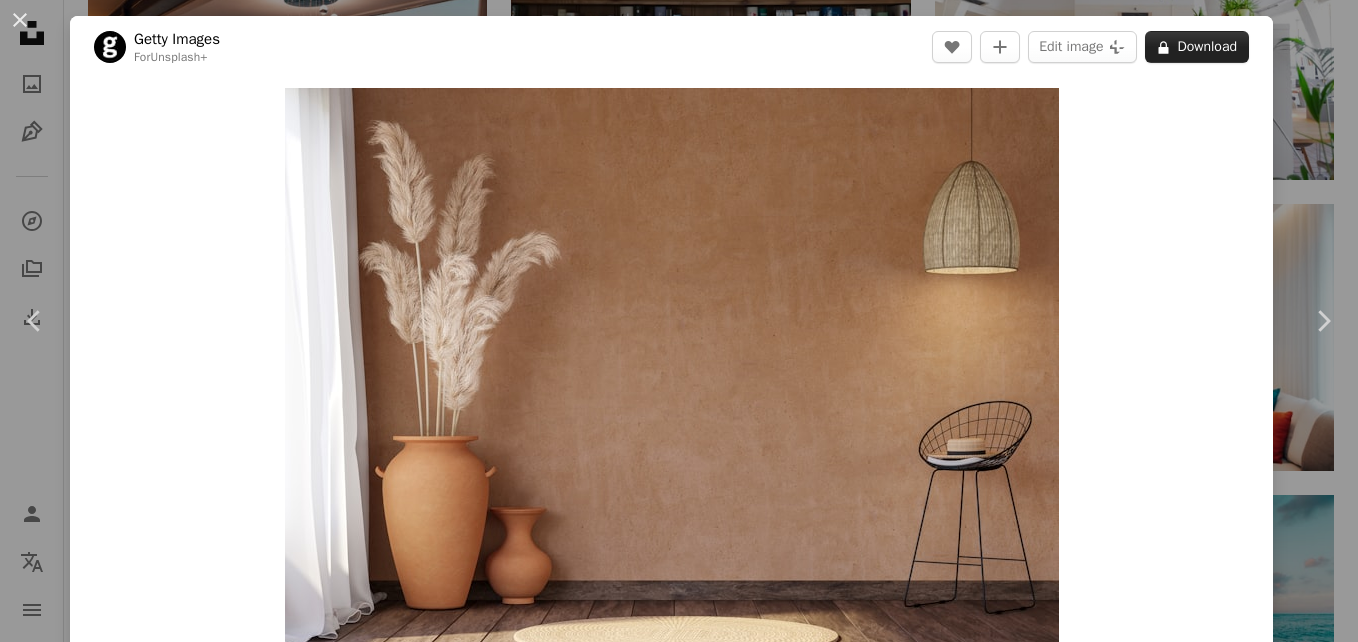 click on "A lock   Download" at bounding box center [1197, 47] 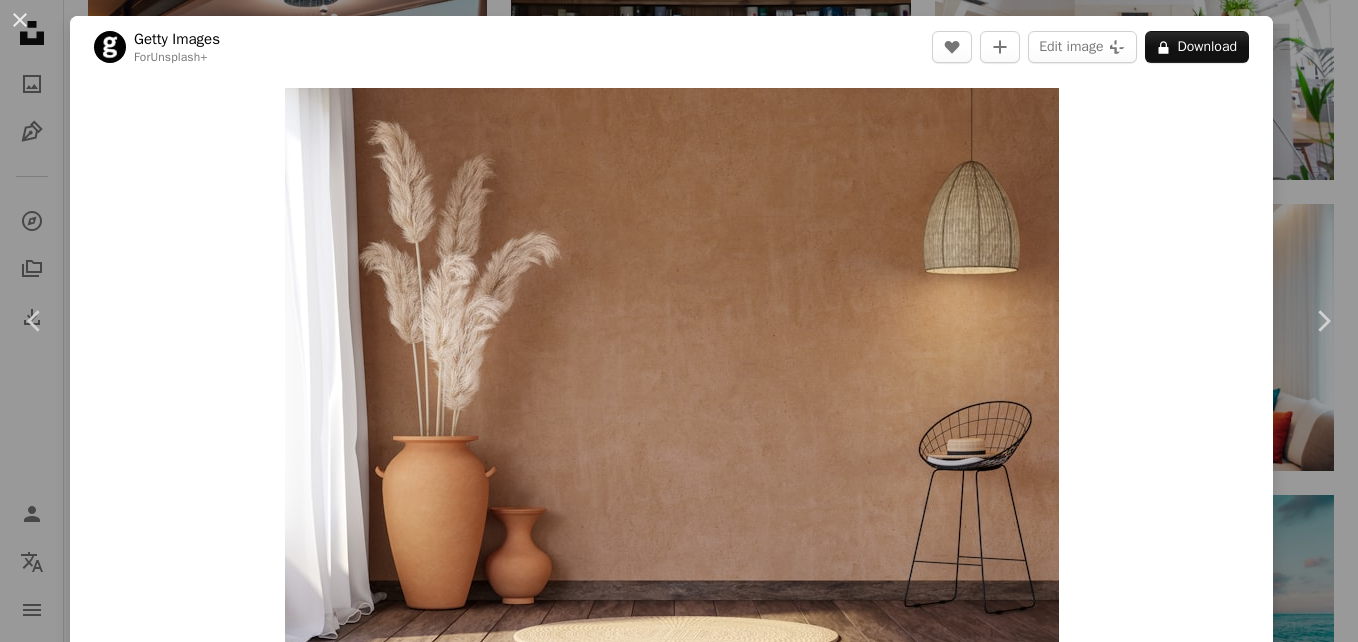 click at bounding box center [421, 2973] 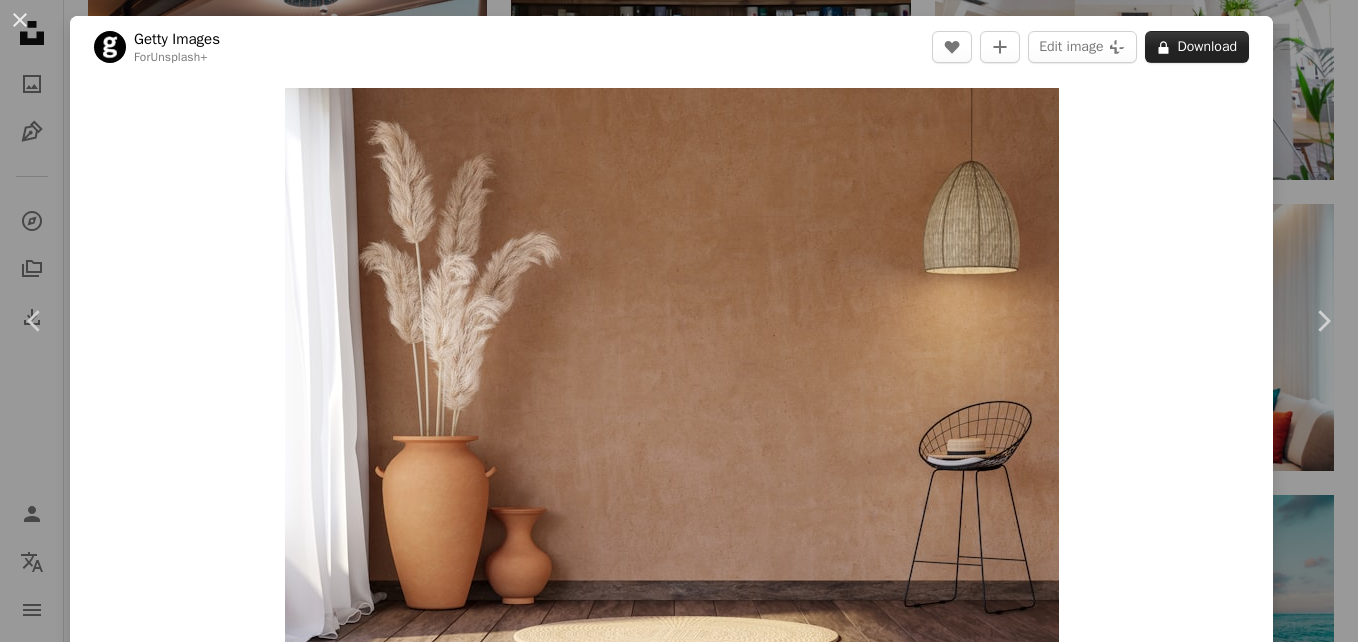 drag, startPoint x: 753, startPoint y: 174, endPoint x: 1196, endPoint y: 42, distance: 462.24777 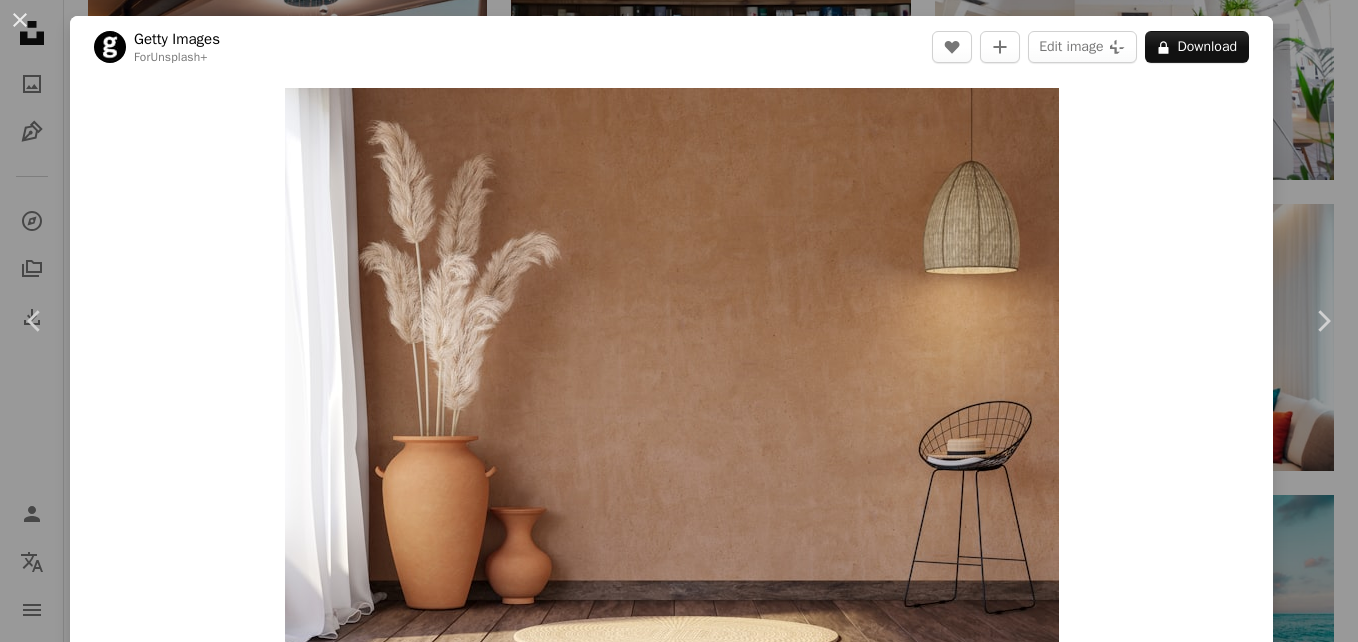 click on "An X shape" at bounding box center [20, 20] 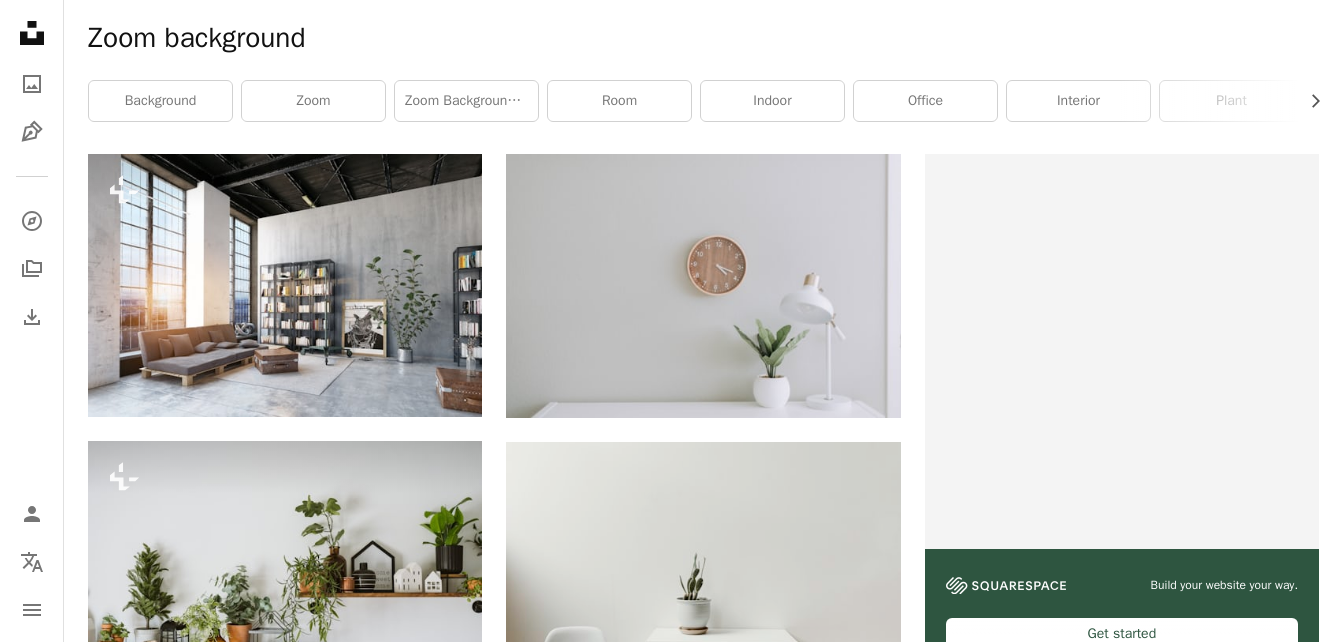 scroll, scrollTop: 338, scrollLeft: 0, axis: vertical 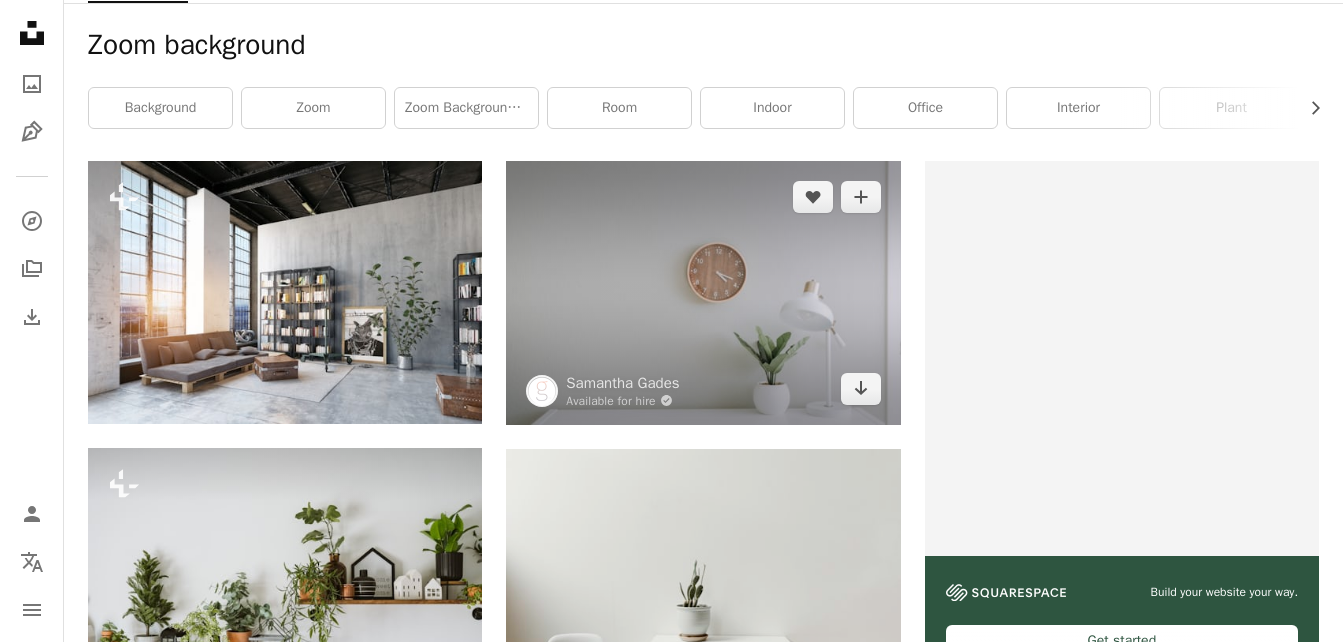 click at bounding box center [703, 292] 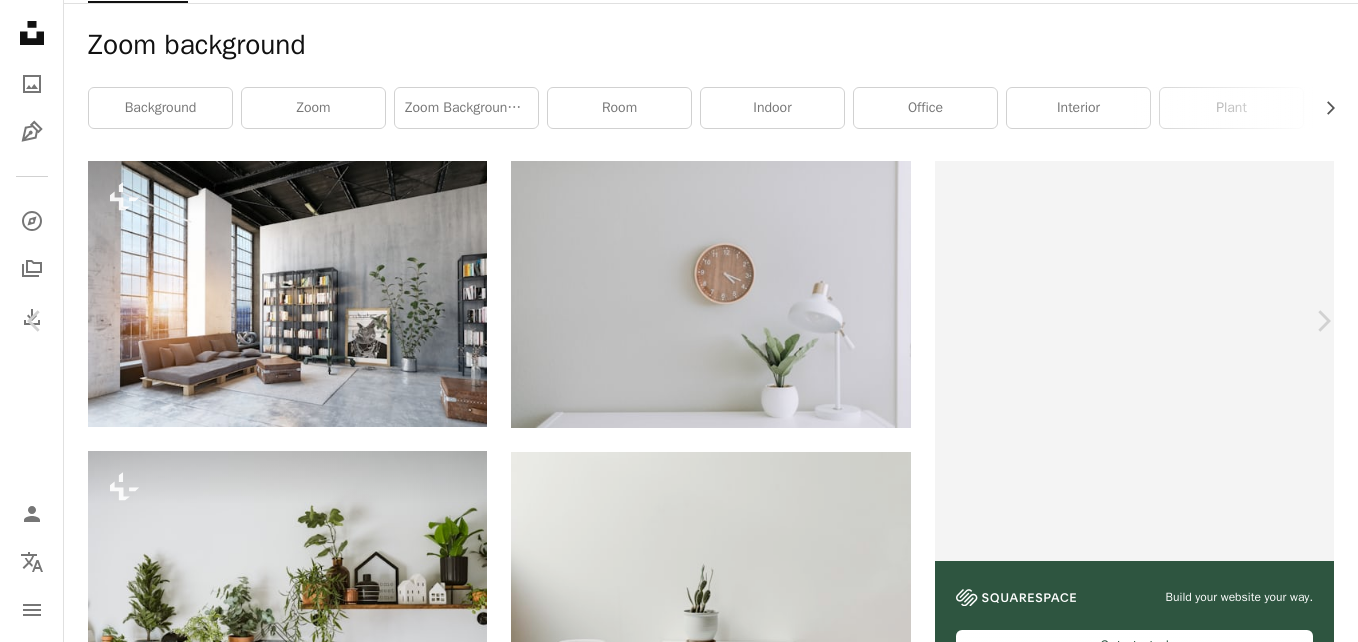 click on "An X shape" at bounding box center [20, 20] 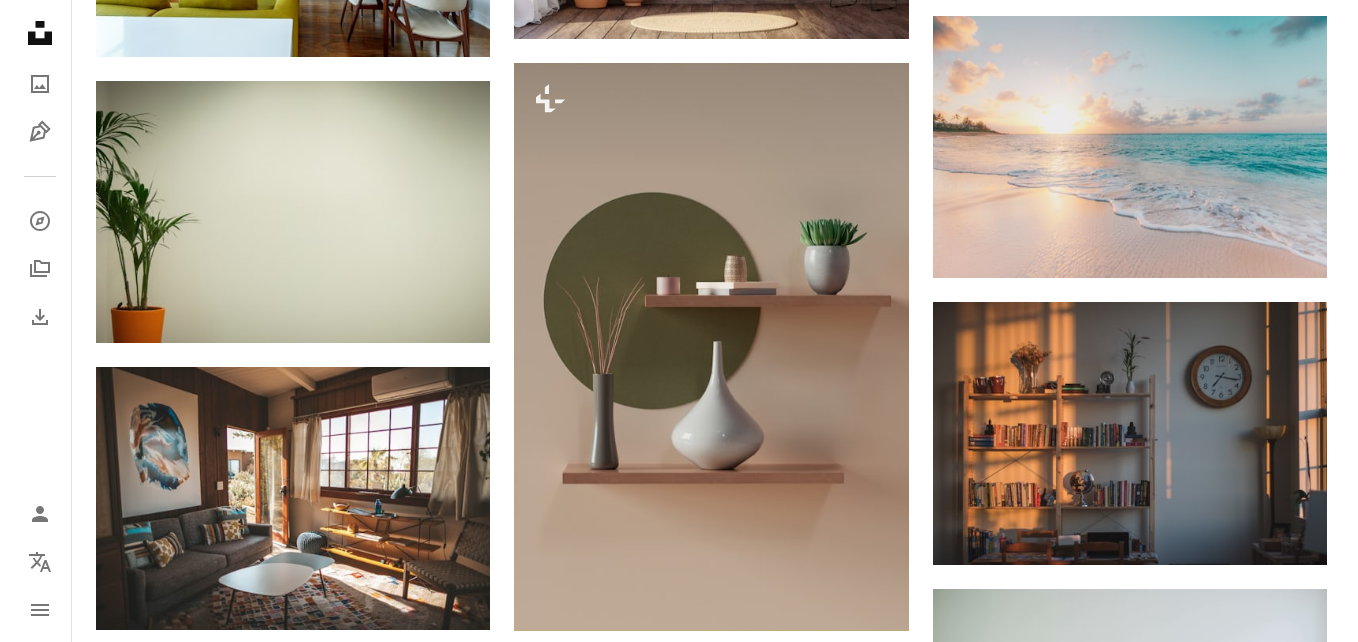 scroll, scrollTop: 1904, scrollLeft: 0, axis: vertical 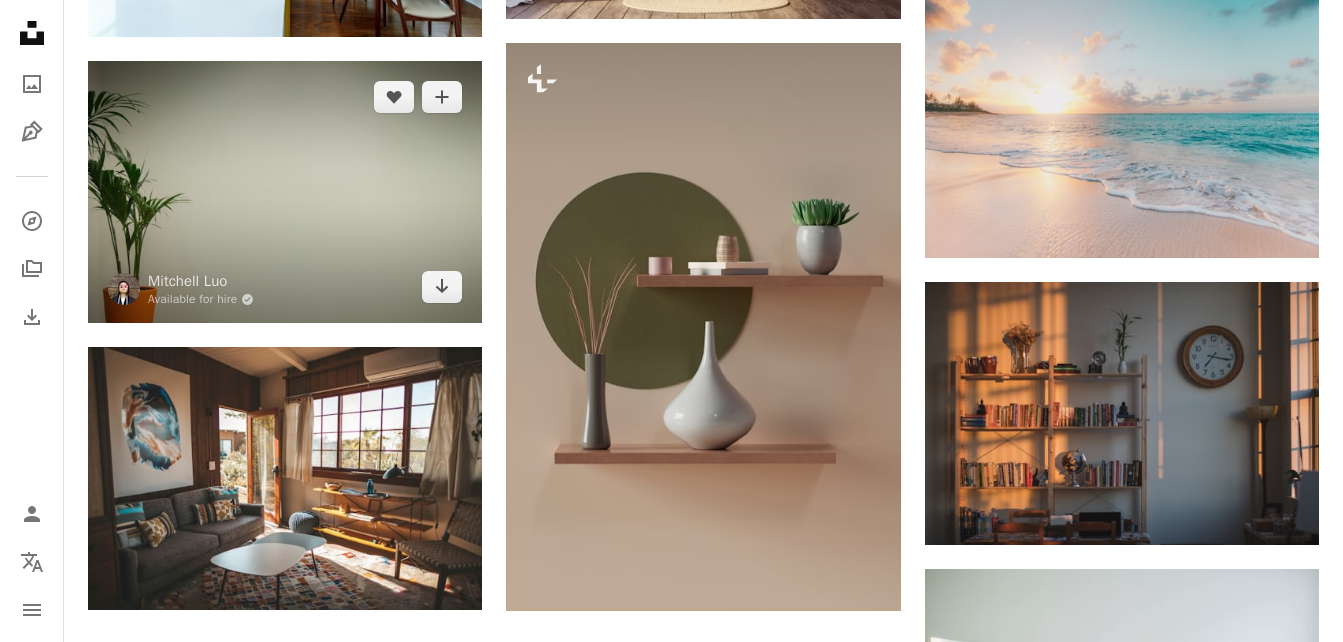 click at bounding box center (285, 192) 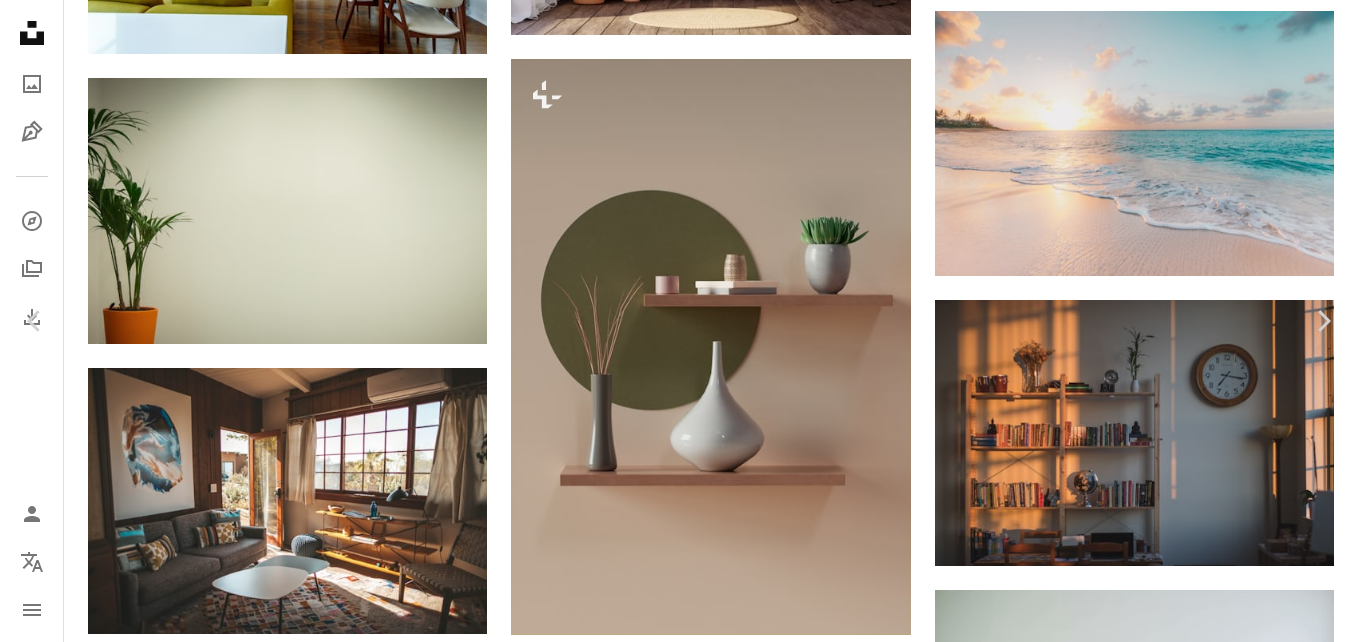 click on "Download free" at bounding box center (1159, 4508) 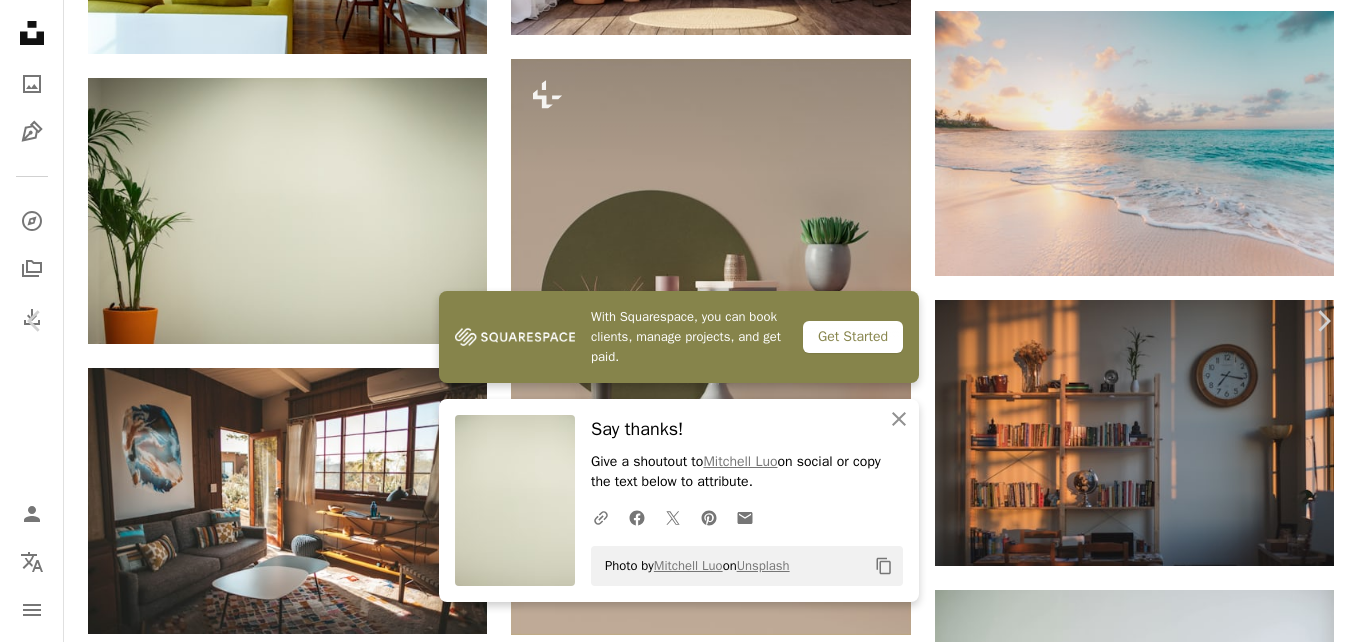 click at bounding box center [672, 4839] 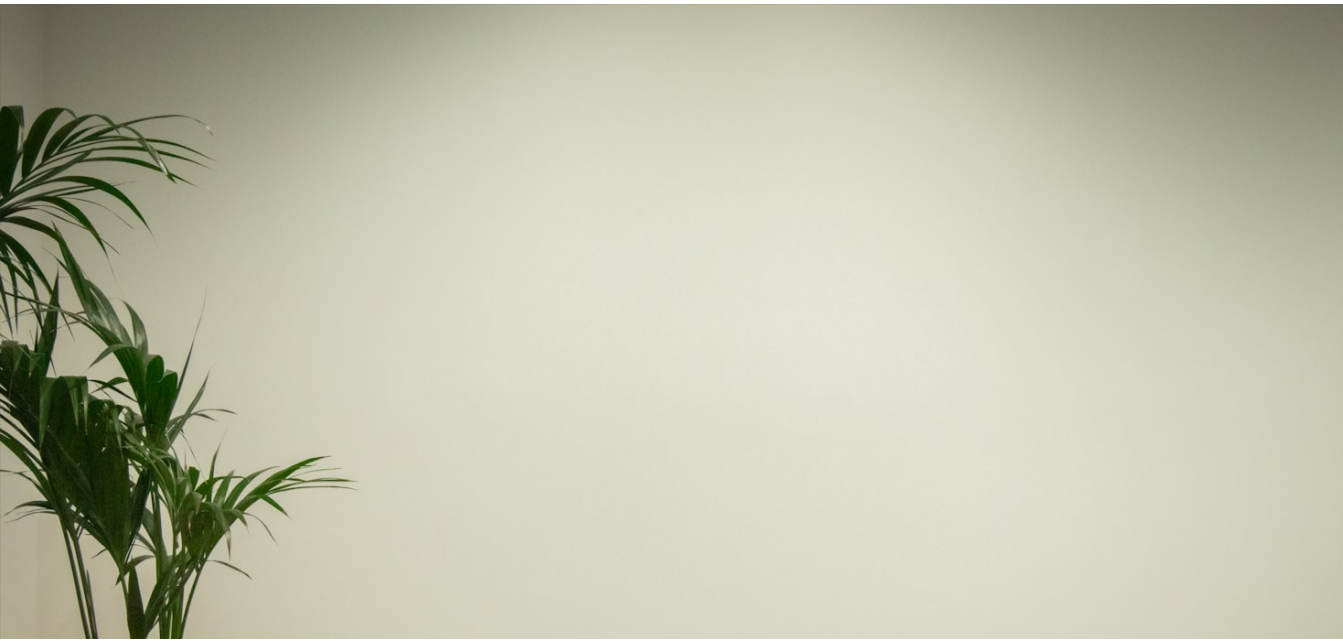 scroll, scrollTop: 123, scrollLeft: 0, axis: vertical 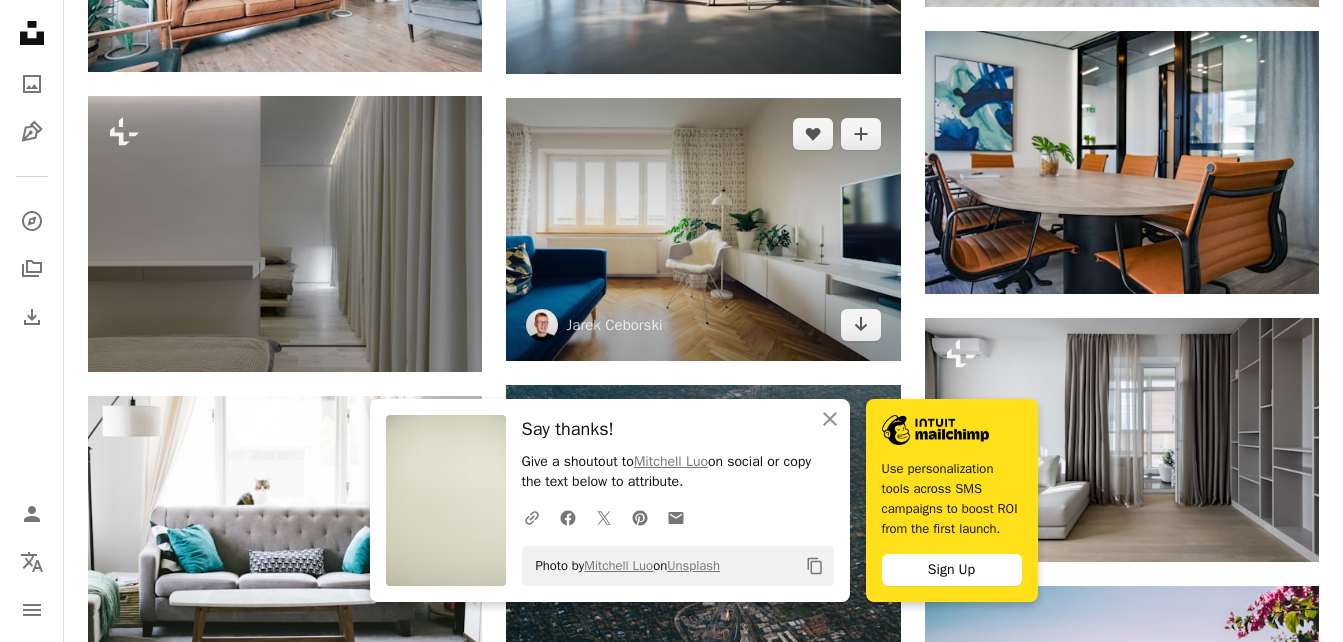 click at bounding box center (703, 229) 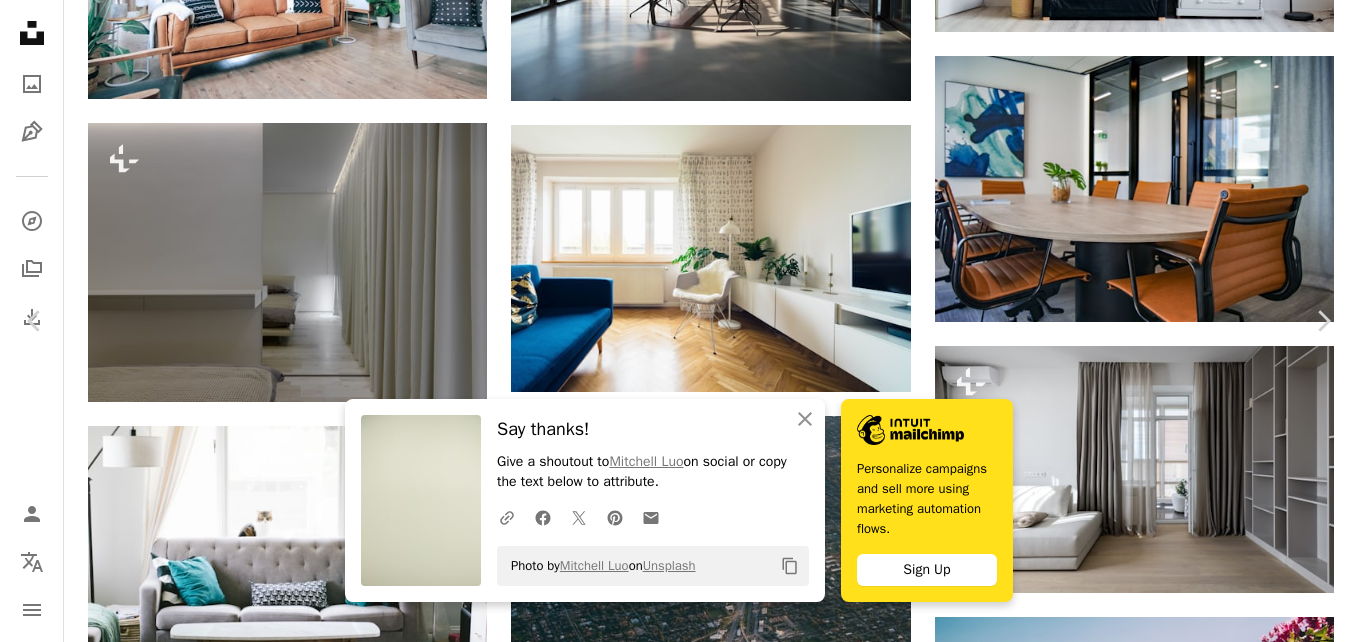 click at bounding box center [672, 4014] 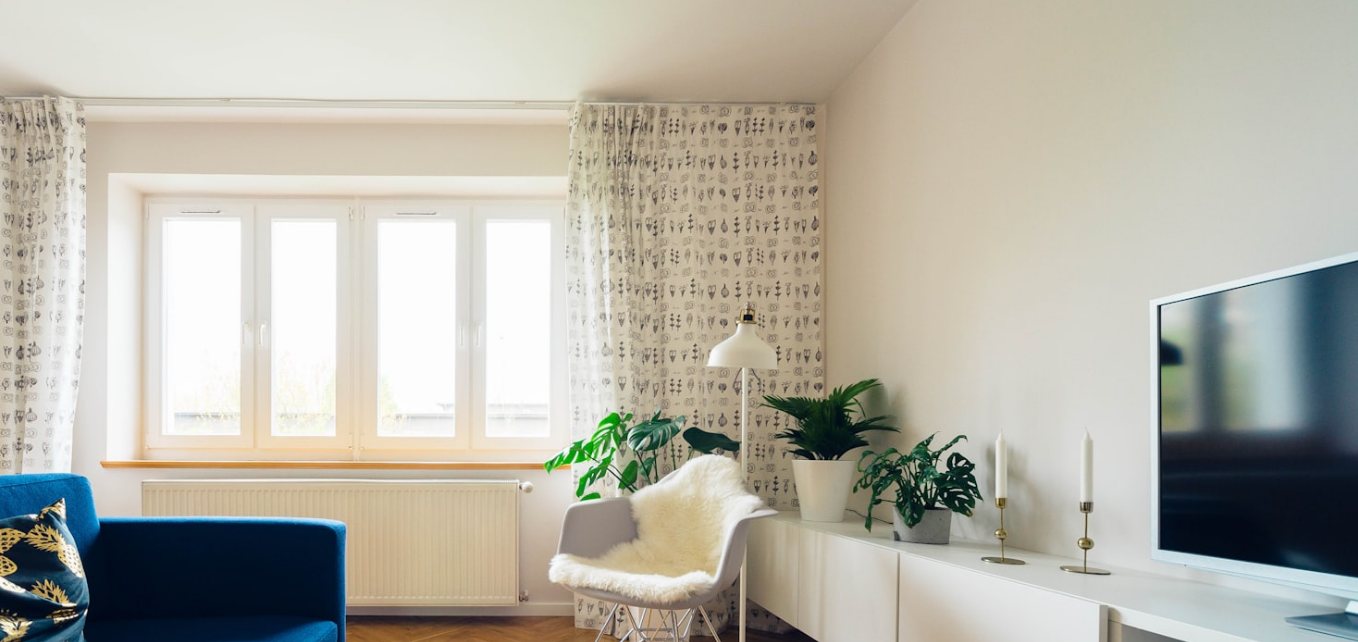 scroll, scrollTop: 123, scrollLeft: 0, axis: vertical 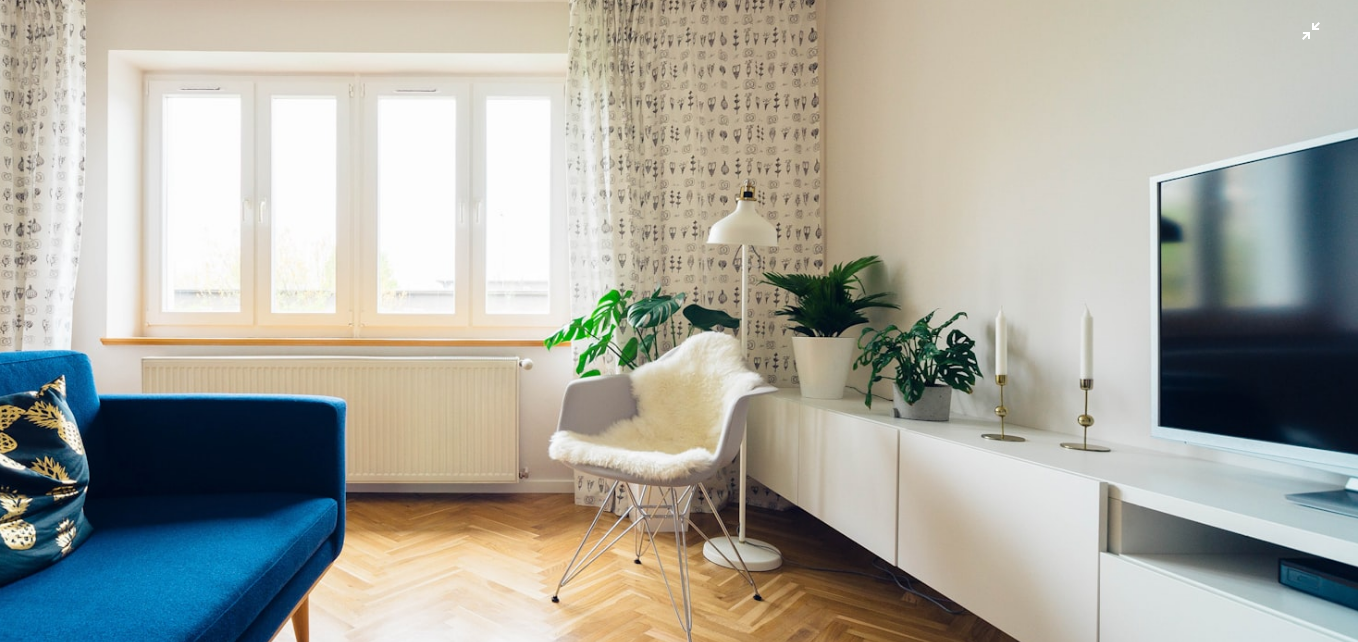 click at bounding box center [679, 330] 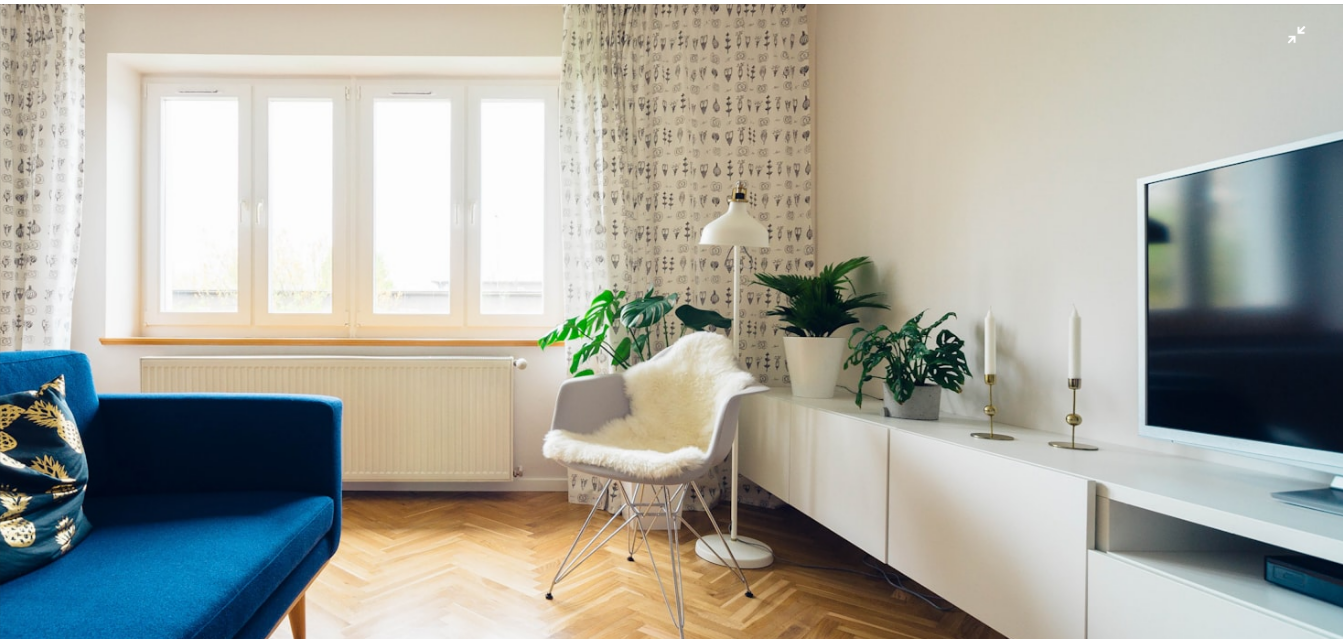scroll, scrollTop: 27, scrollLeft: 0, axis: vertical 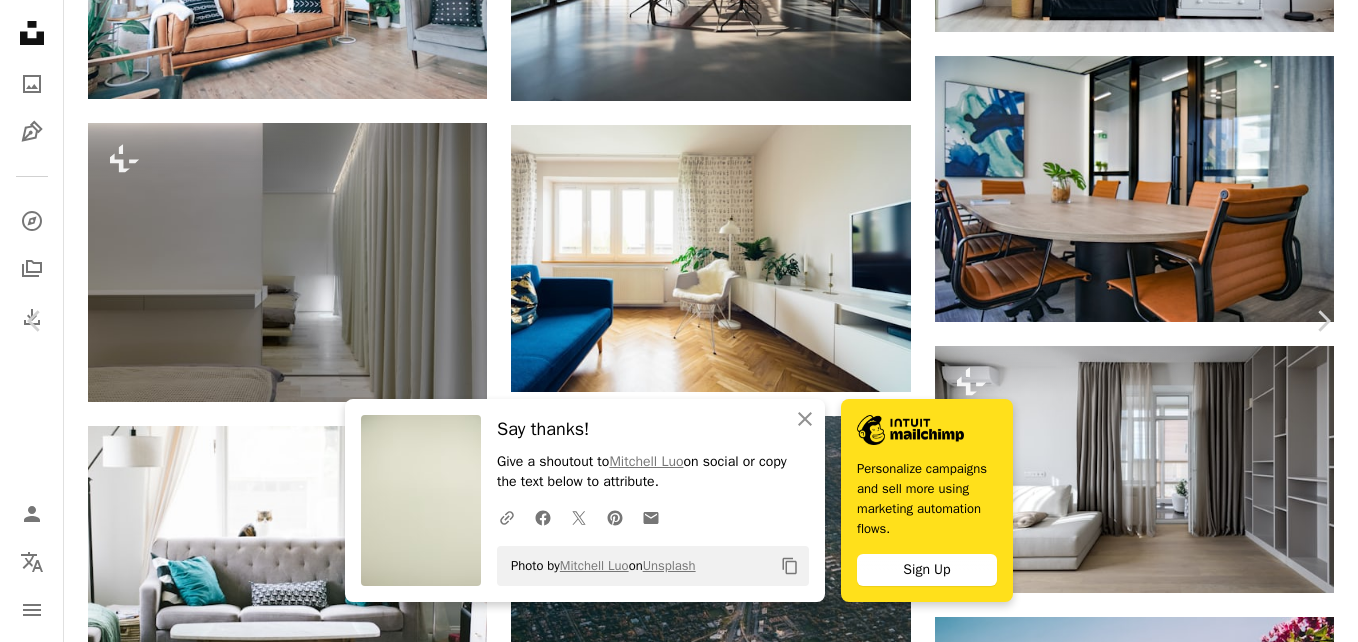 click on "Download free" at bounding box center (1159, 3667) 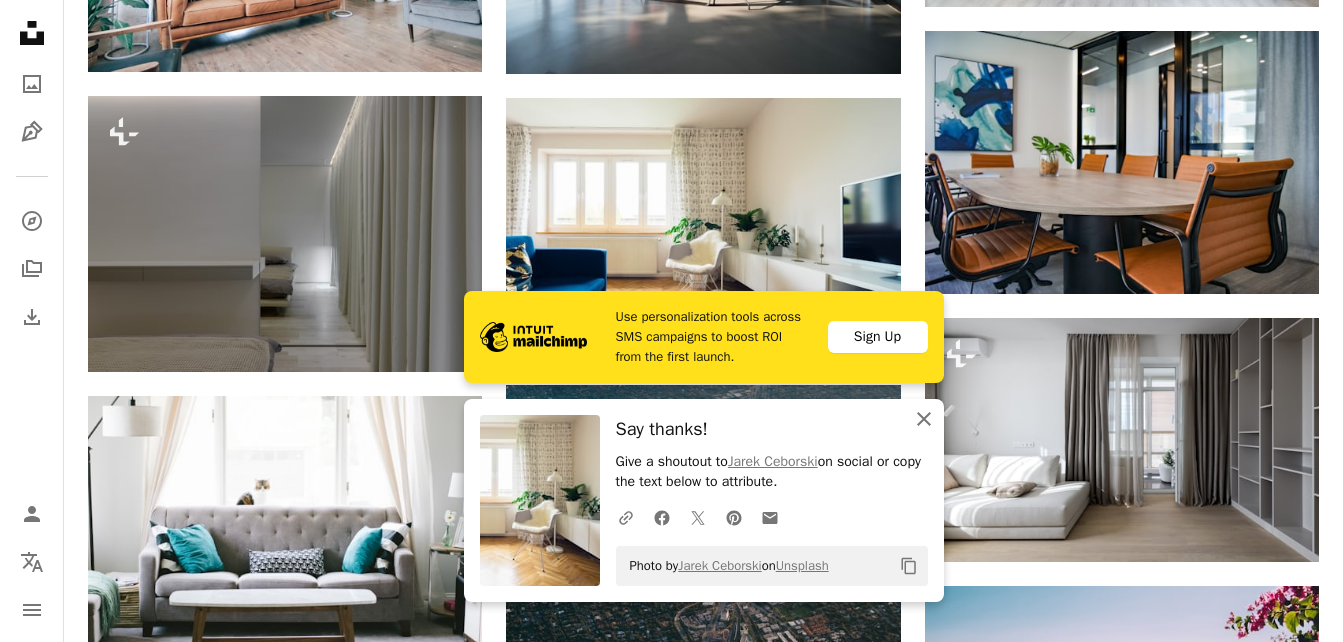 click on "An X shape" 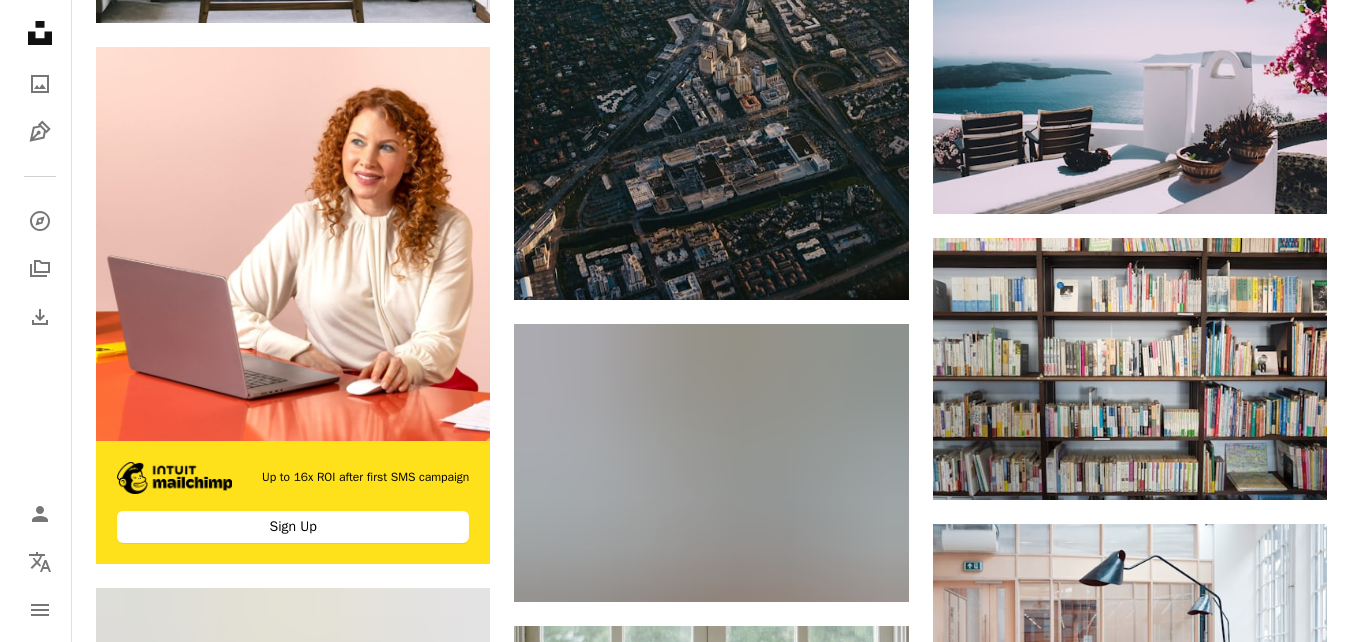 scroll, scrollTop: 3353, scrollLeft: 0, axis: vertical 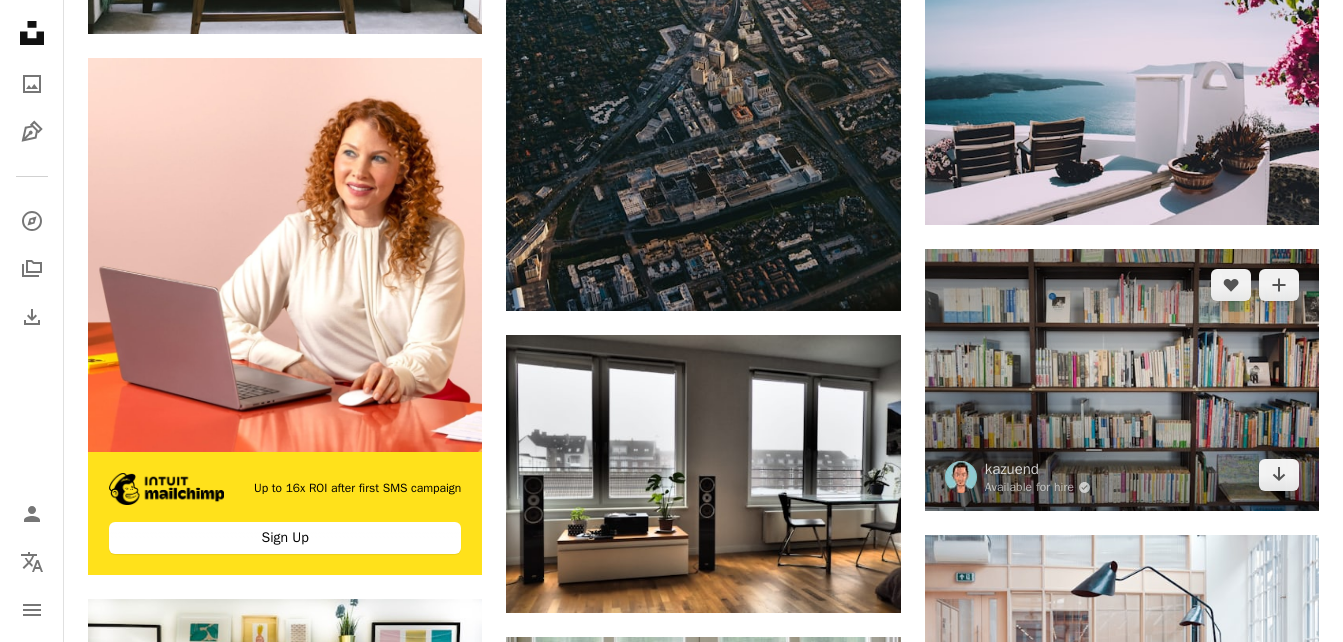 click at bounding box center [1122, 380] 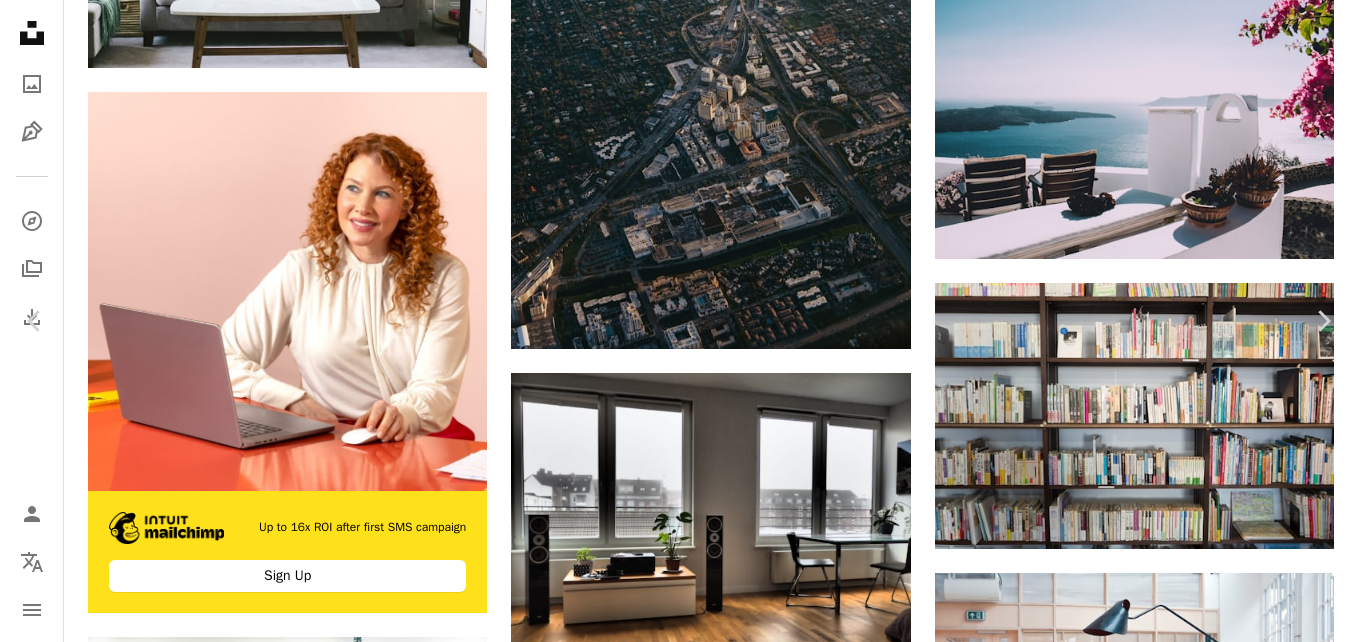 click on "Download free" at bounding box center (1159, 3058) 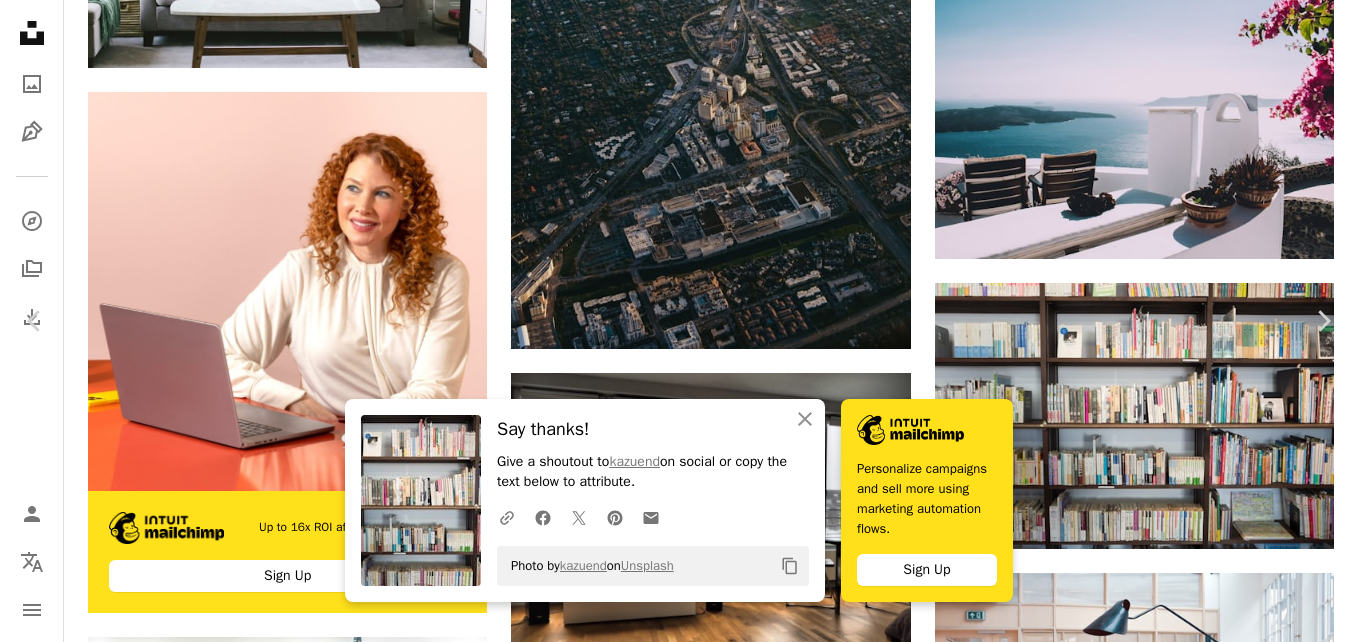 click at bounding box center (672, 3389) 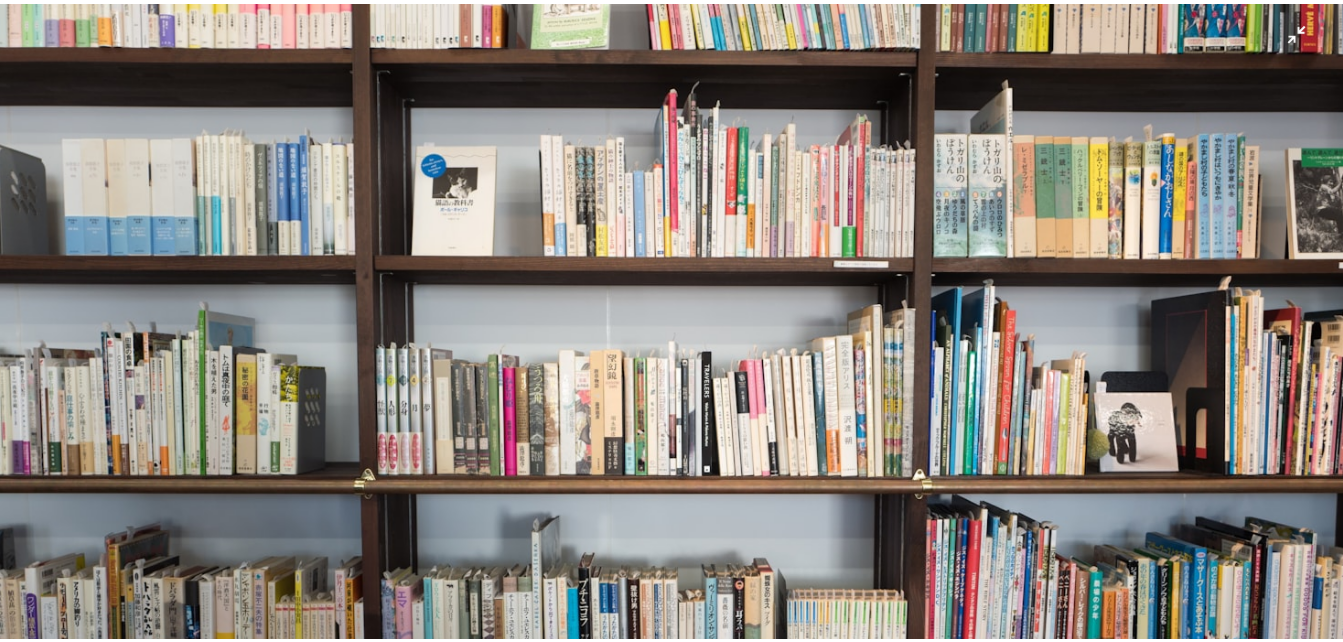scroll, scrollTop: 123, scrollLeft: 0, axis: vertical 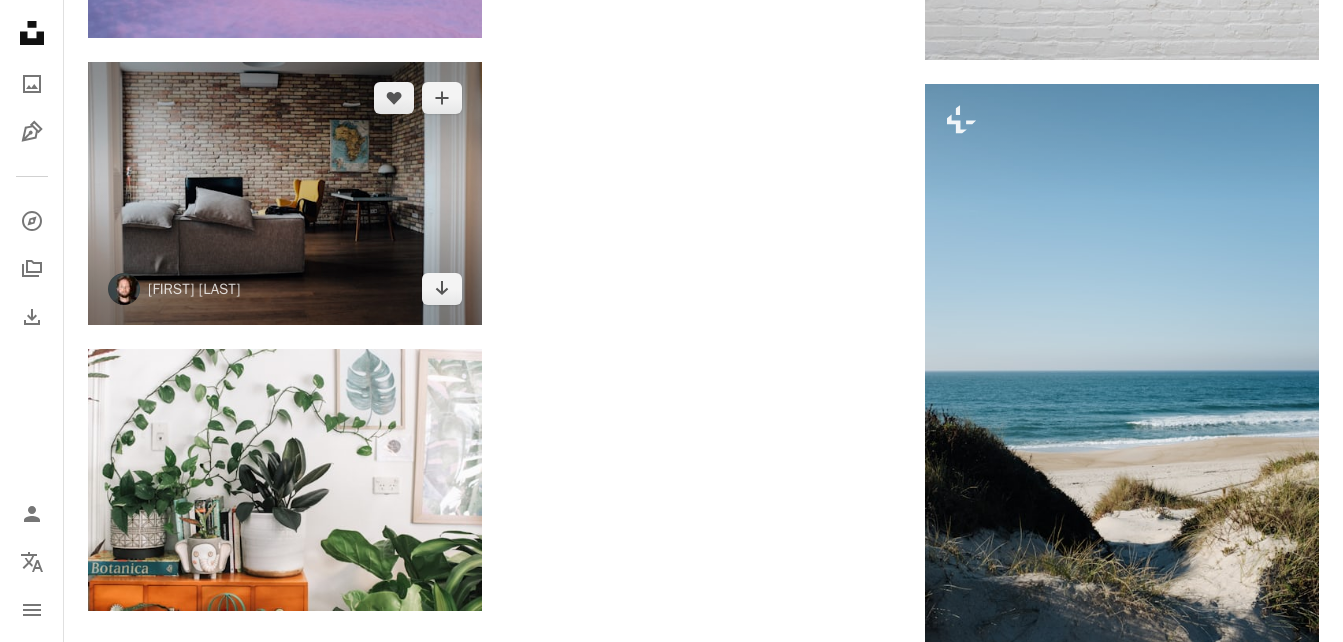 click at bounding box center [285, 193] 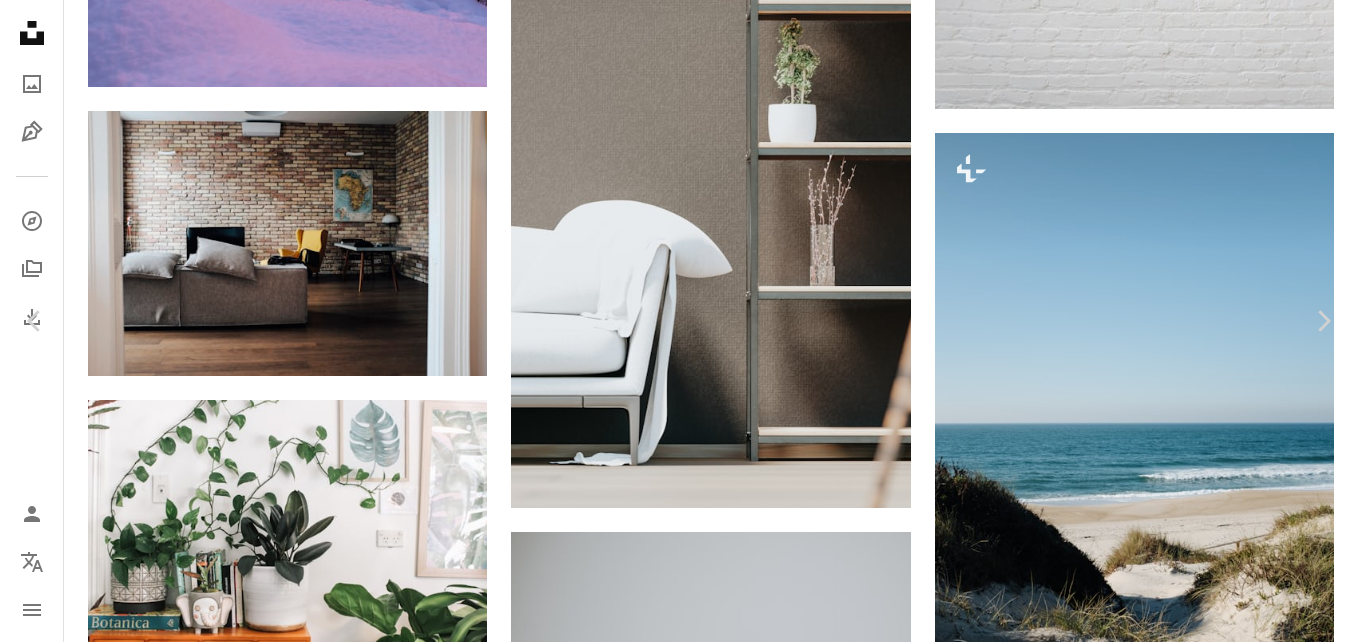 click on "Download free" at bounding box center (1159, 4292) 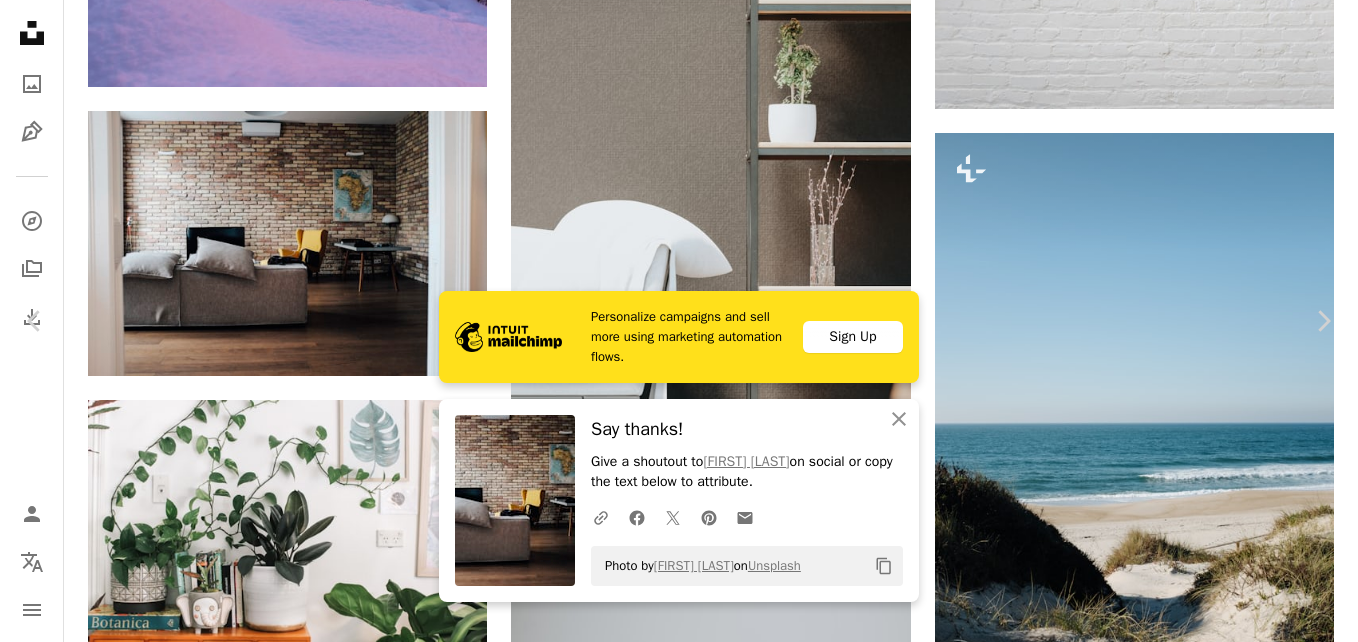 click on "An X shape" at bounding box center [20, 20] 